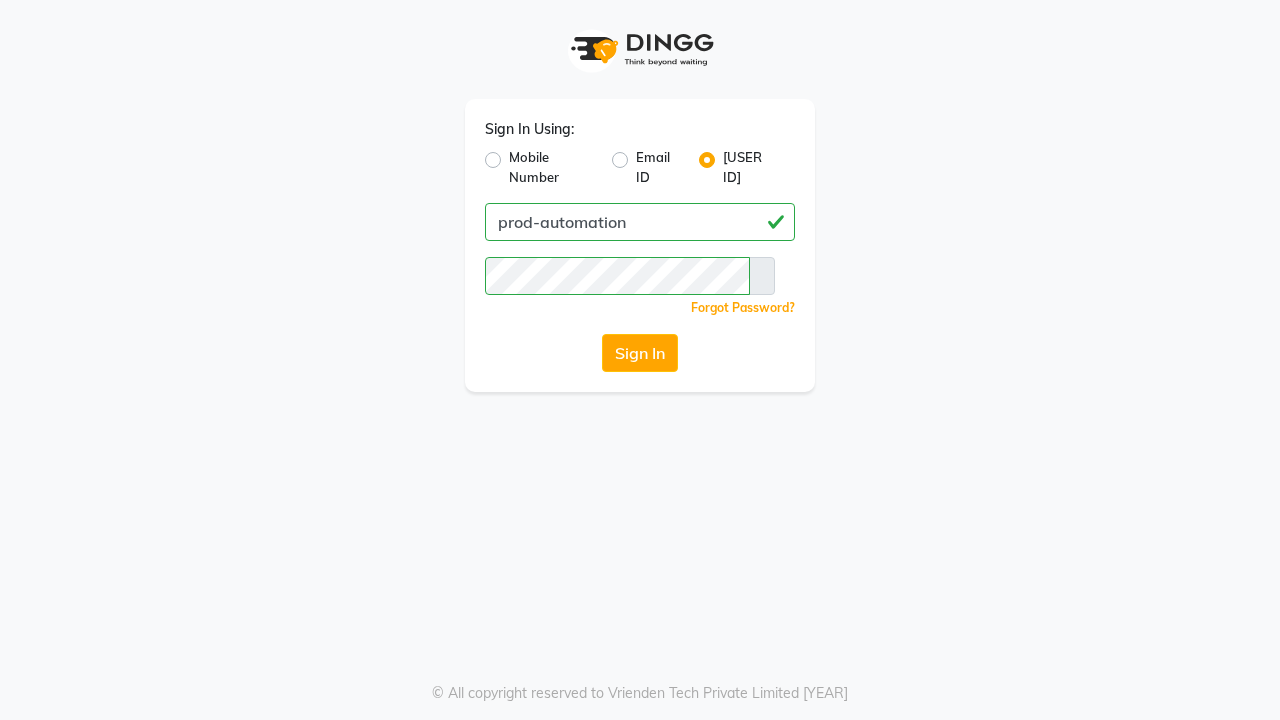 scroll, scrollTop: 0, scrollLeft: 0, axis: both 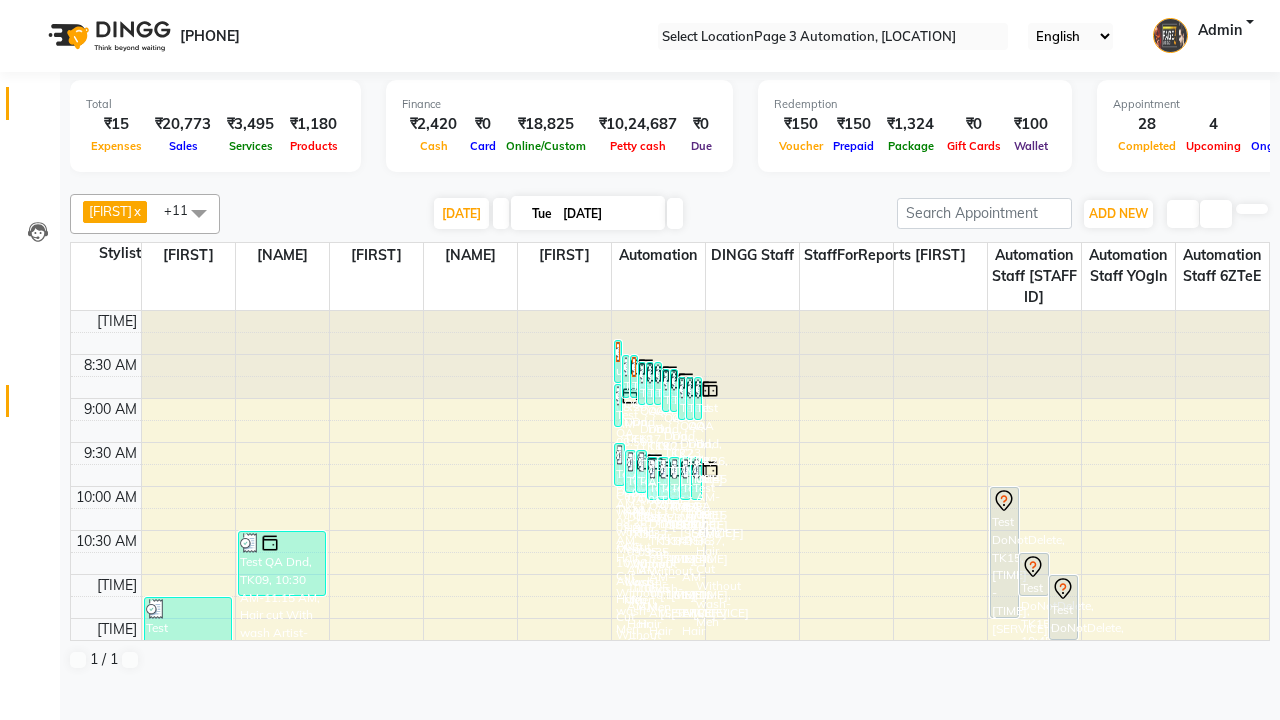 click at bounding box center [37, 406] 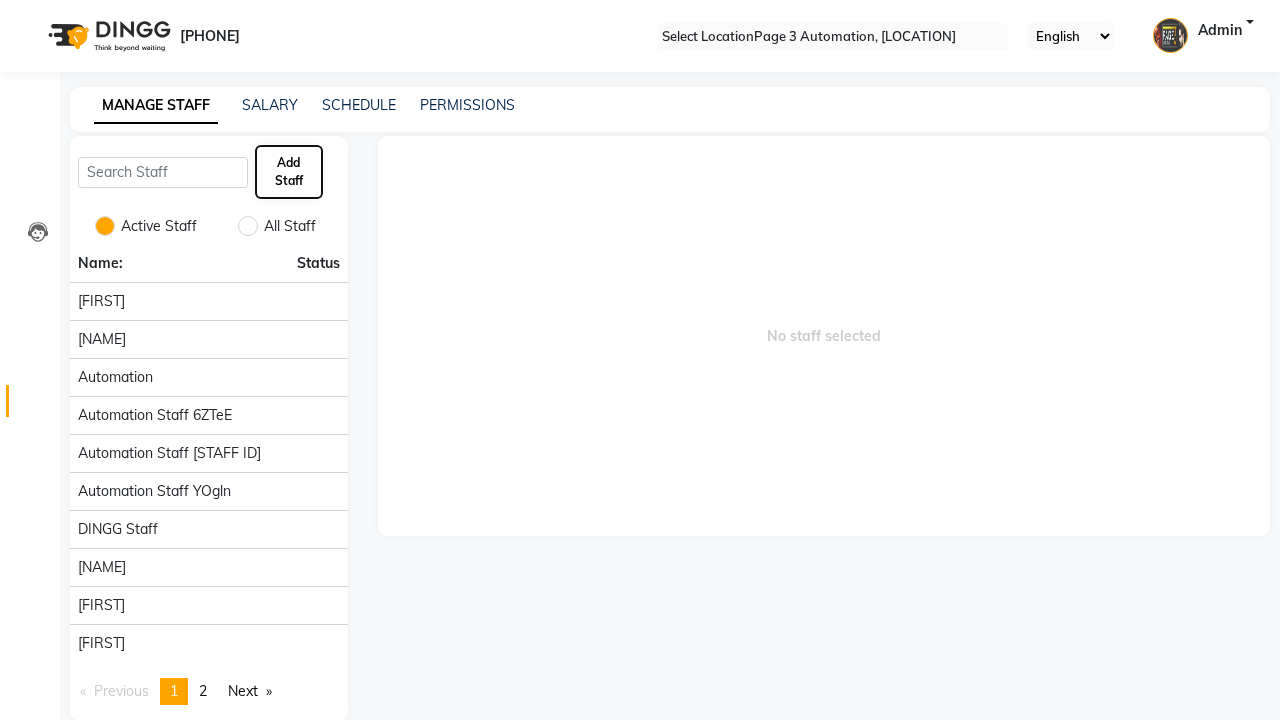 click on "Add Staff" at bounding box center [289, 172] 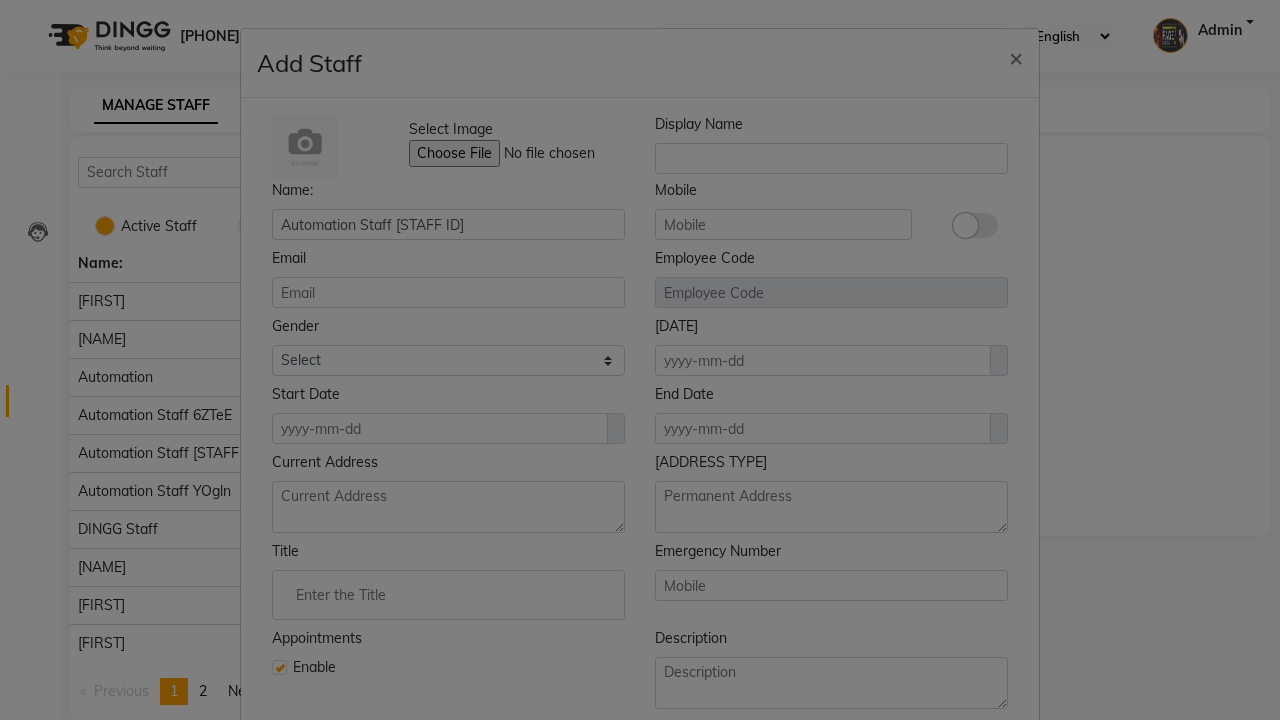 type on "Automation Staff [STAFF ID]" 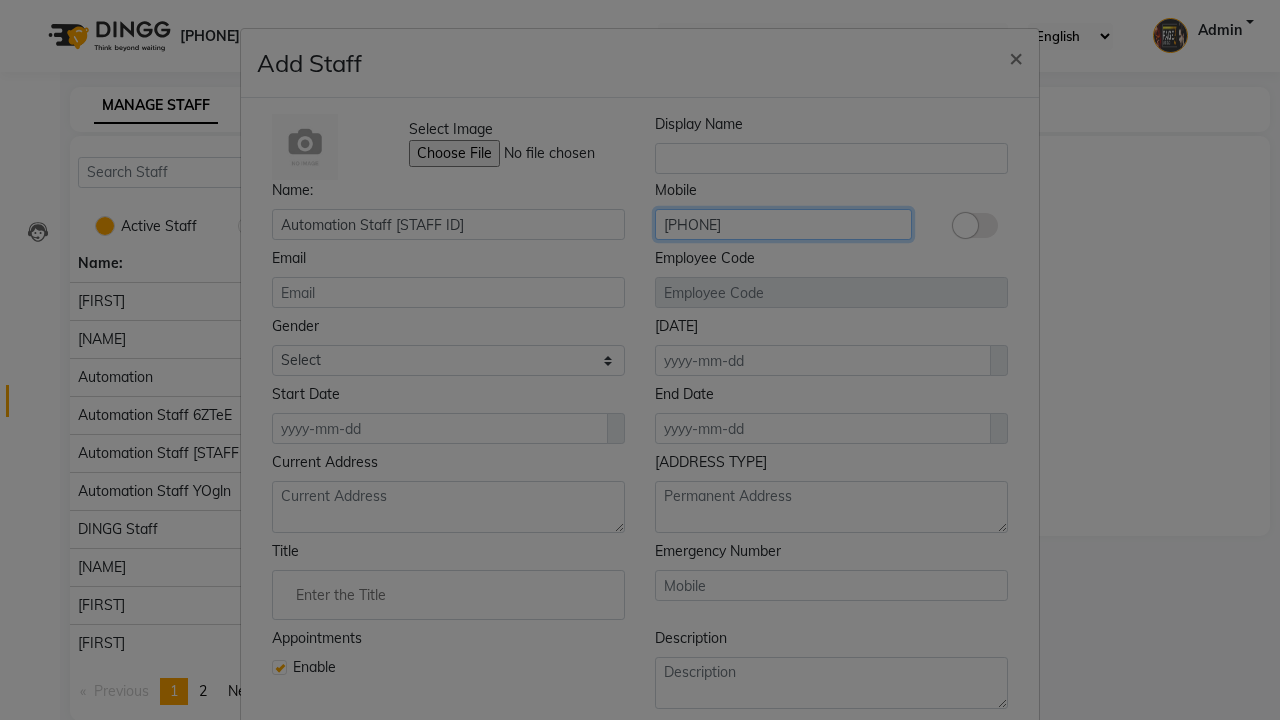 type on "[PHONE]" 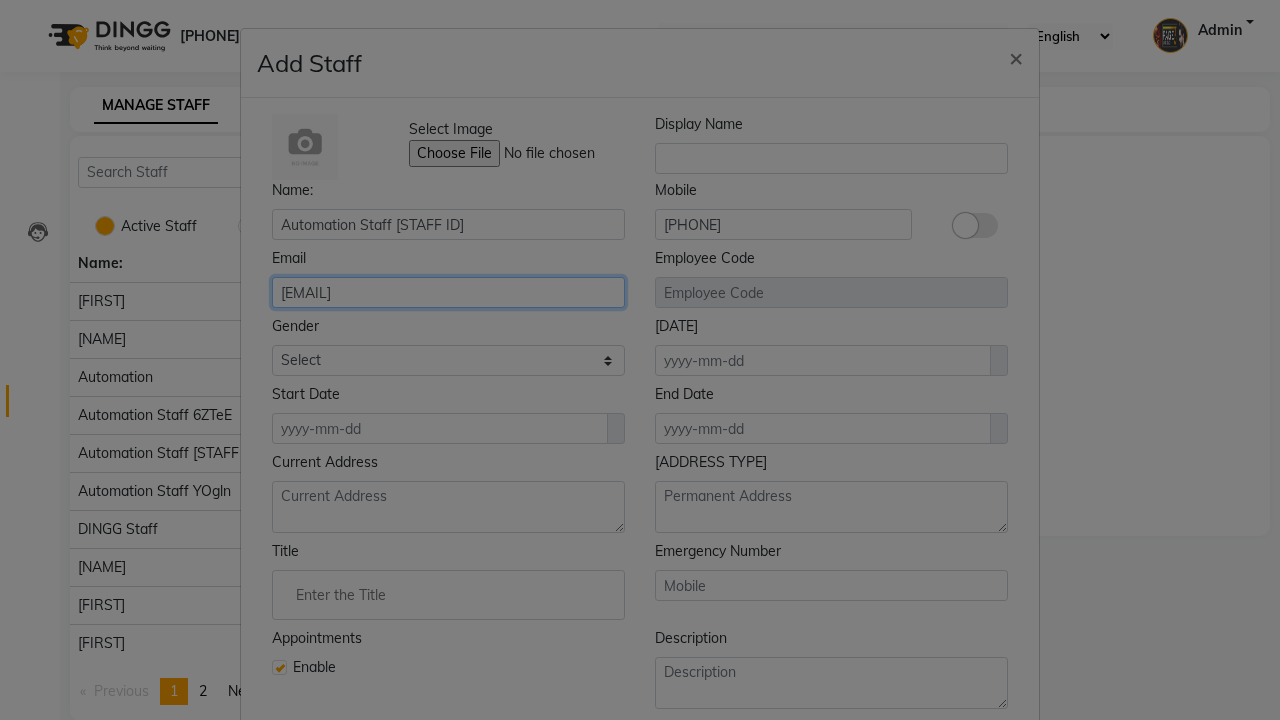type on "[EMAIL]" 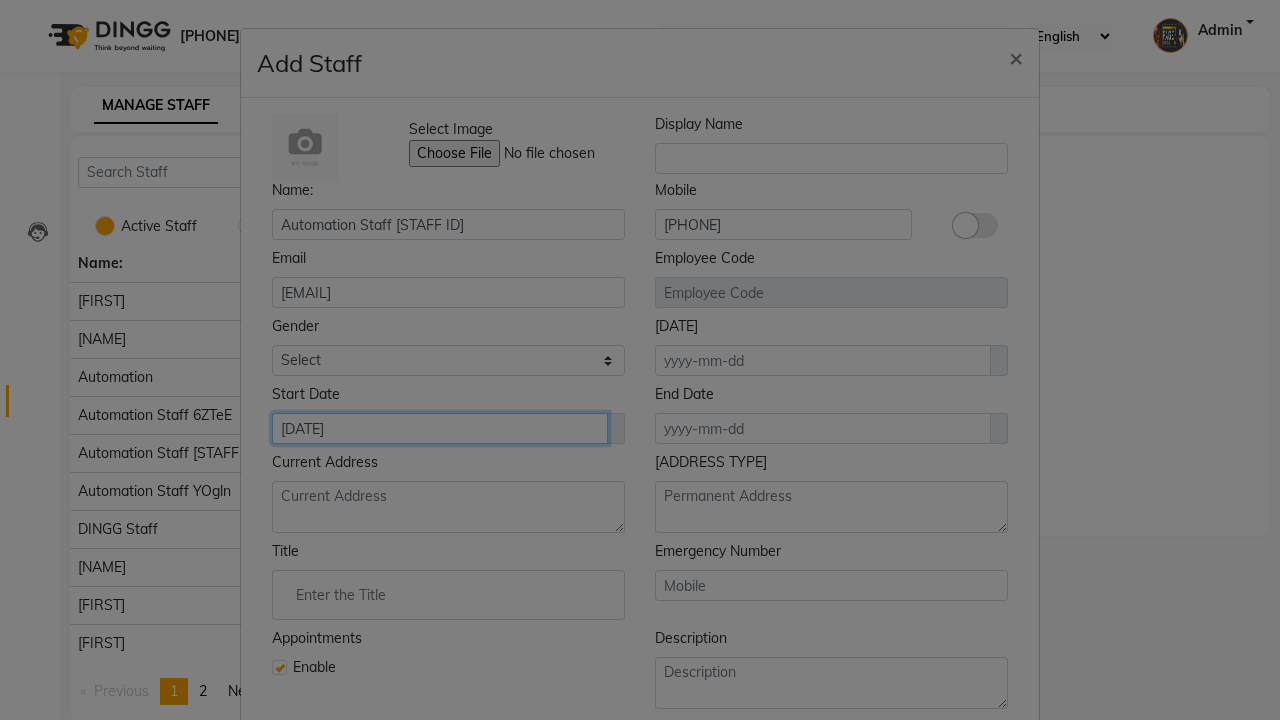 type on "[DATE]" 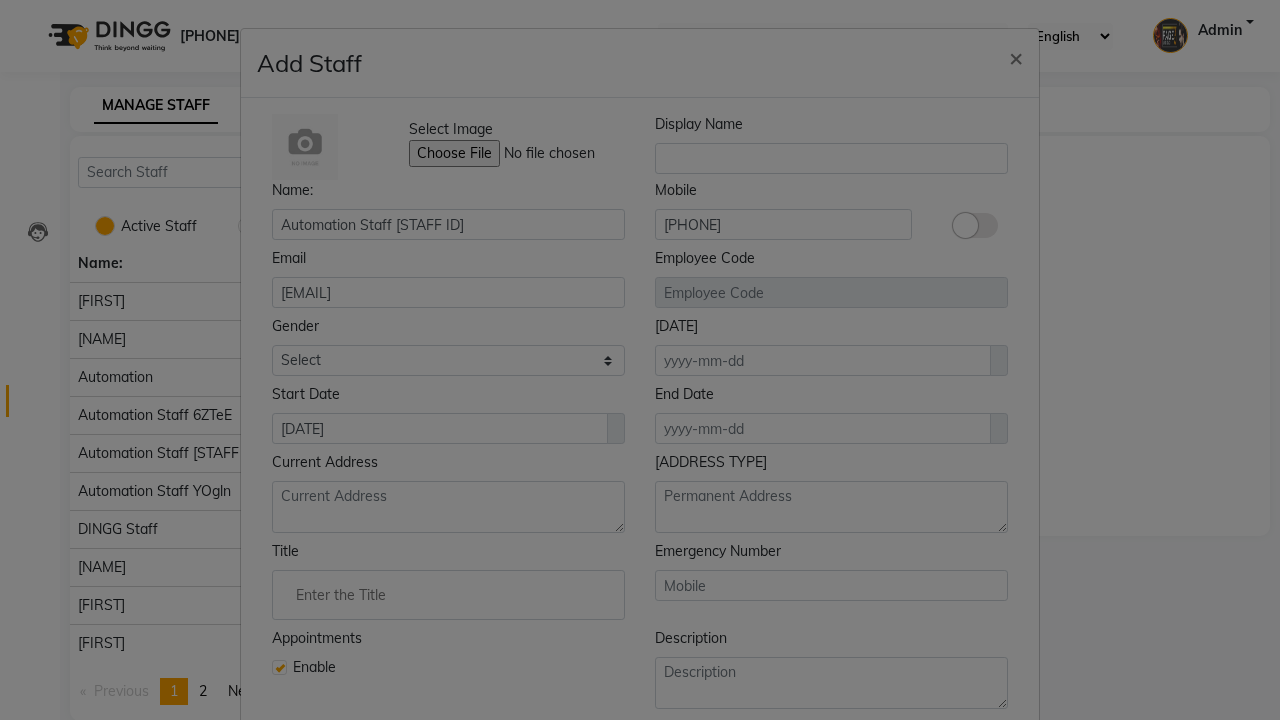 click on "Save" at bounding box center [992, 818] 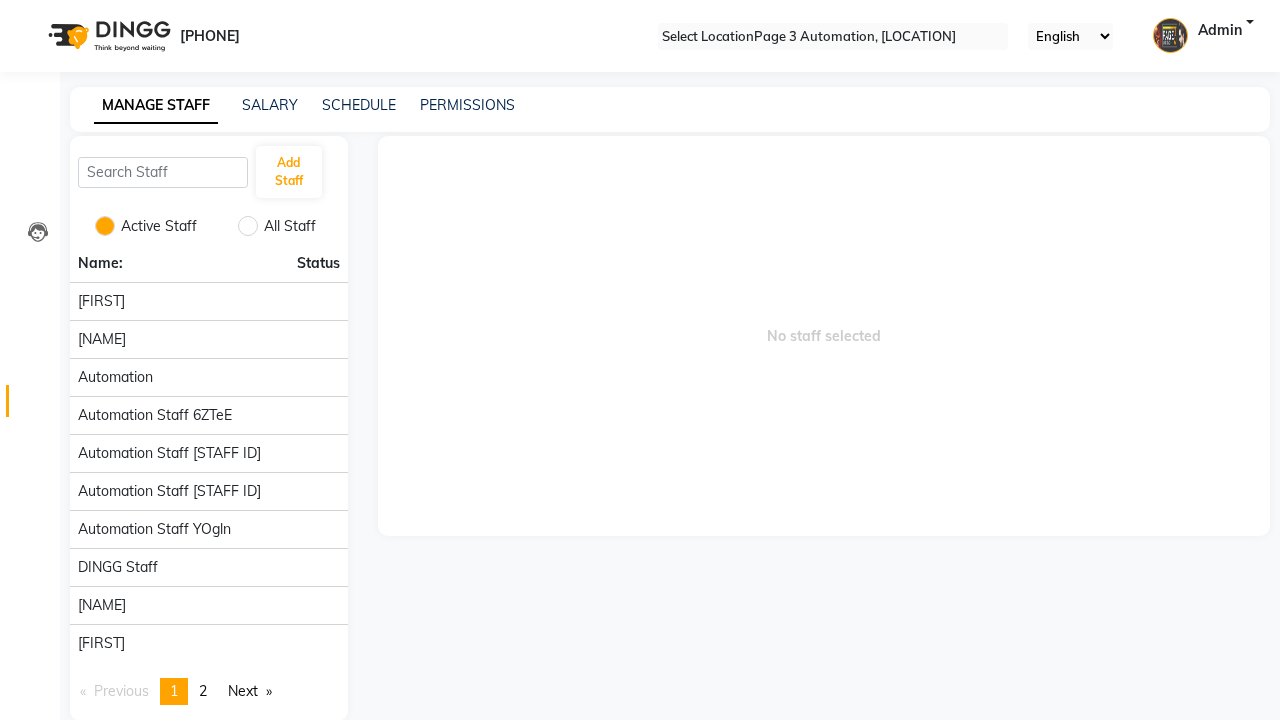 click on "Employee created successfully." at bounding box center (640, 782) 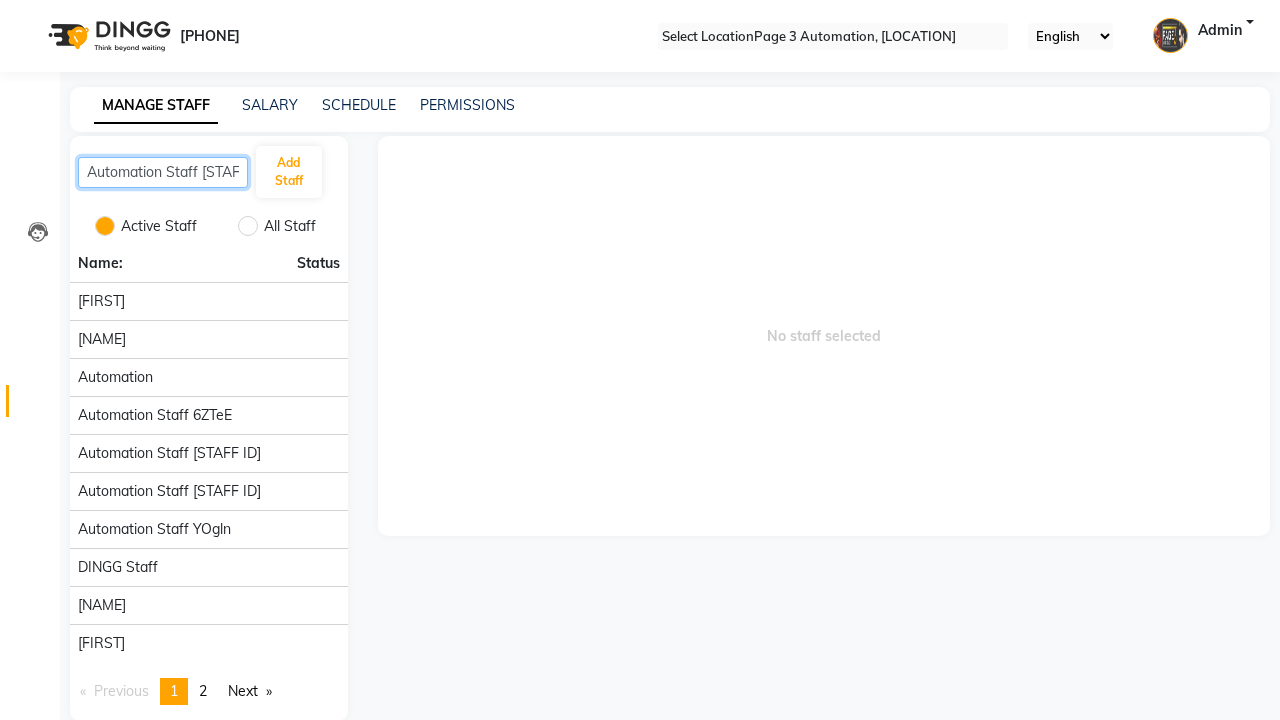 scroll, scrollTop: 0, scrollLeft: 10, axis: horizontal 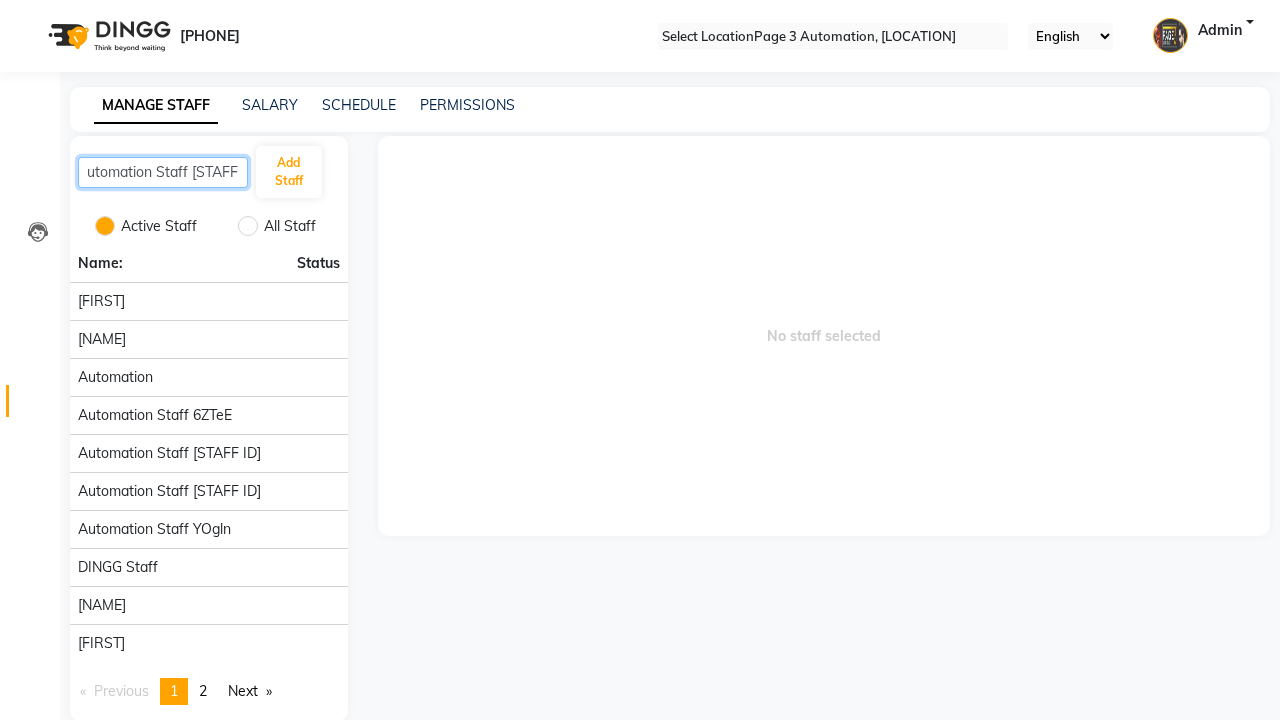 type on "Automation Staff [STAFF ID]" 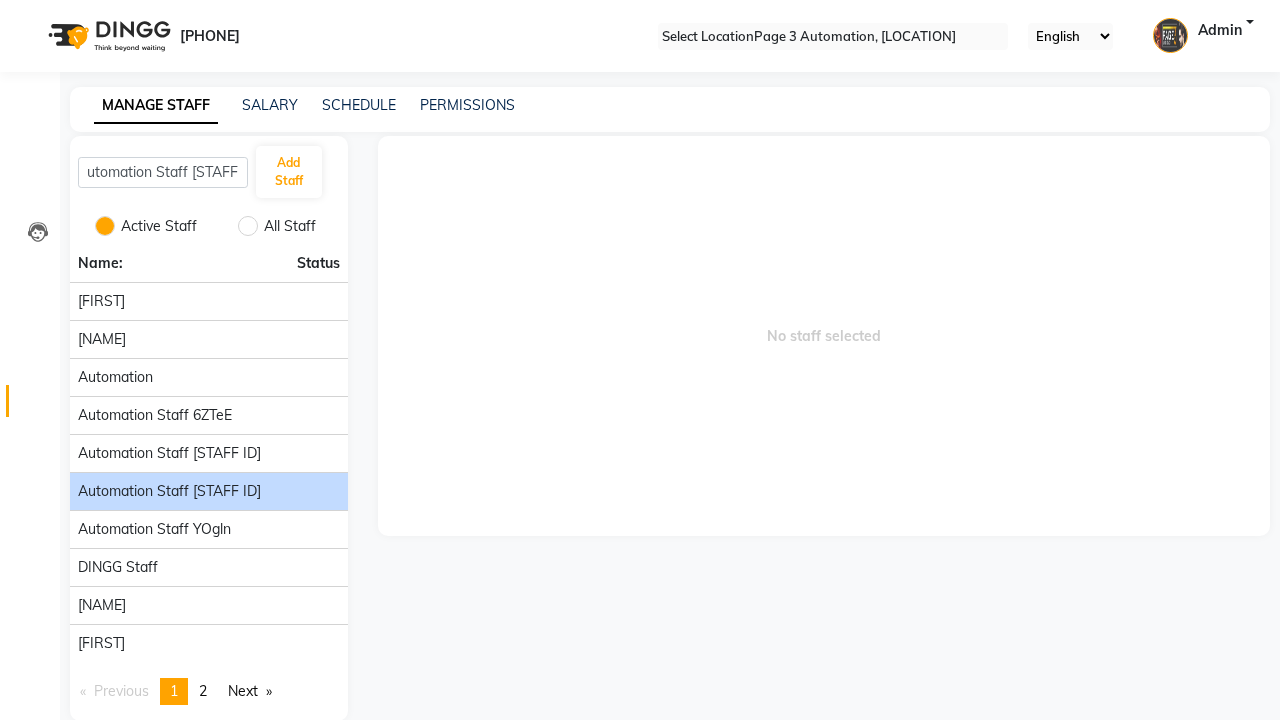 click on "Automation Staff [STAFF ID]" at bounding box center (101, 301) 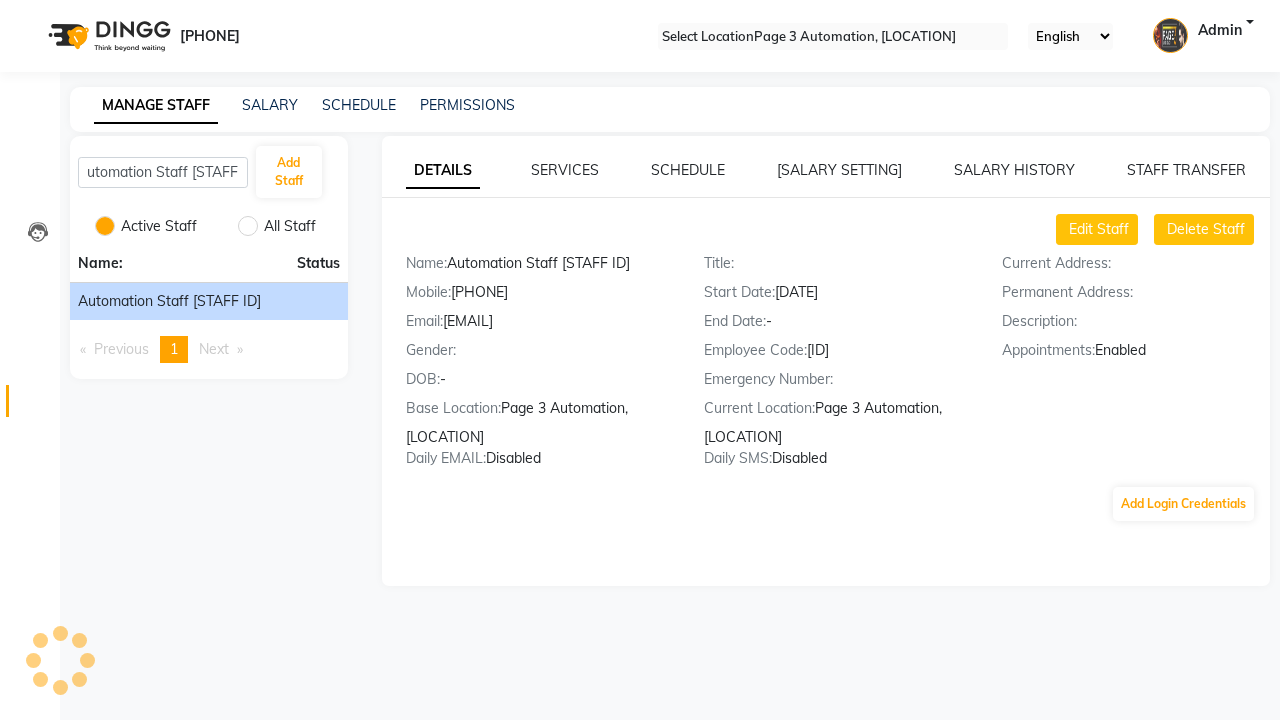 scroll, scrollTop: 0, scrollLeft: 0, axis: both 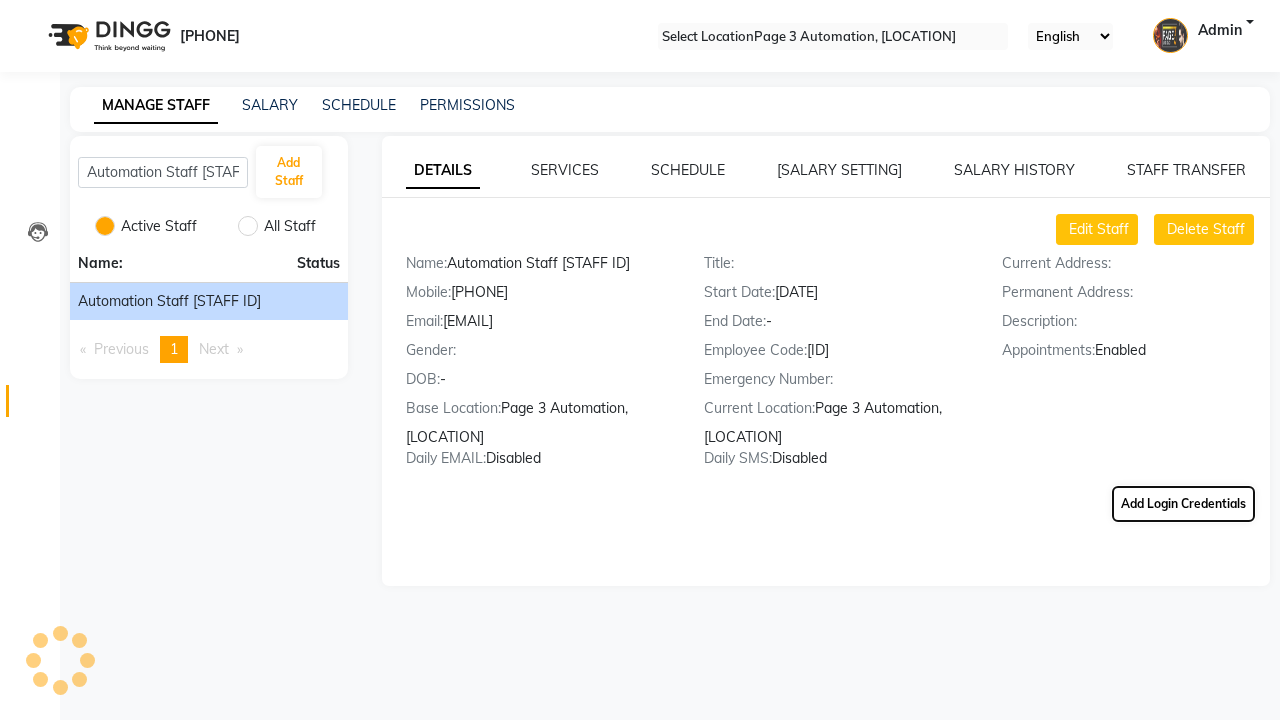 click on "Add Login Credentials" at bounding box center [1183, 504] 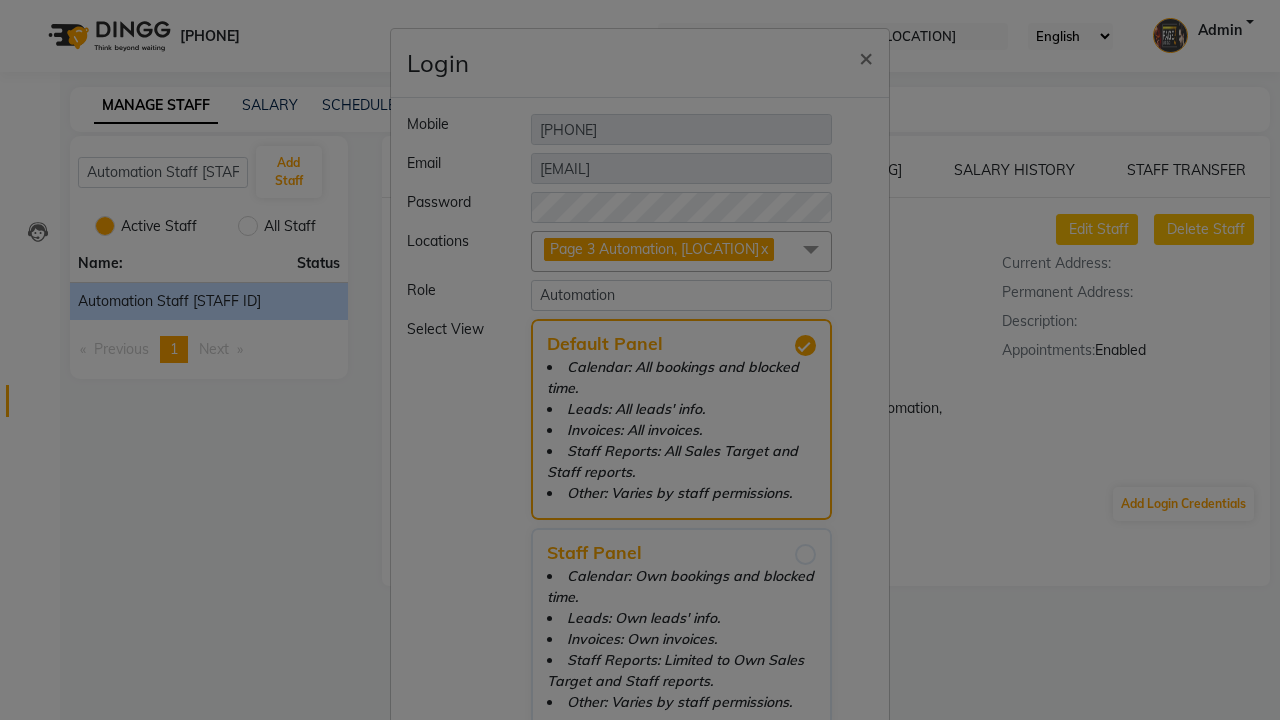 click on "Add" at bounding box center [845, 789] 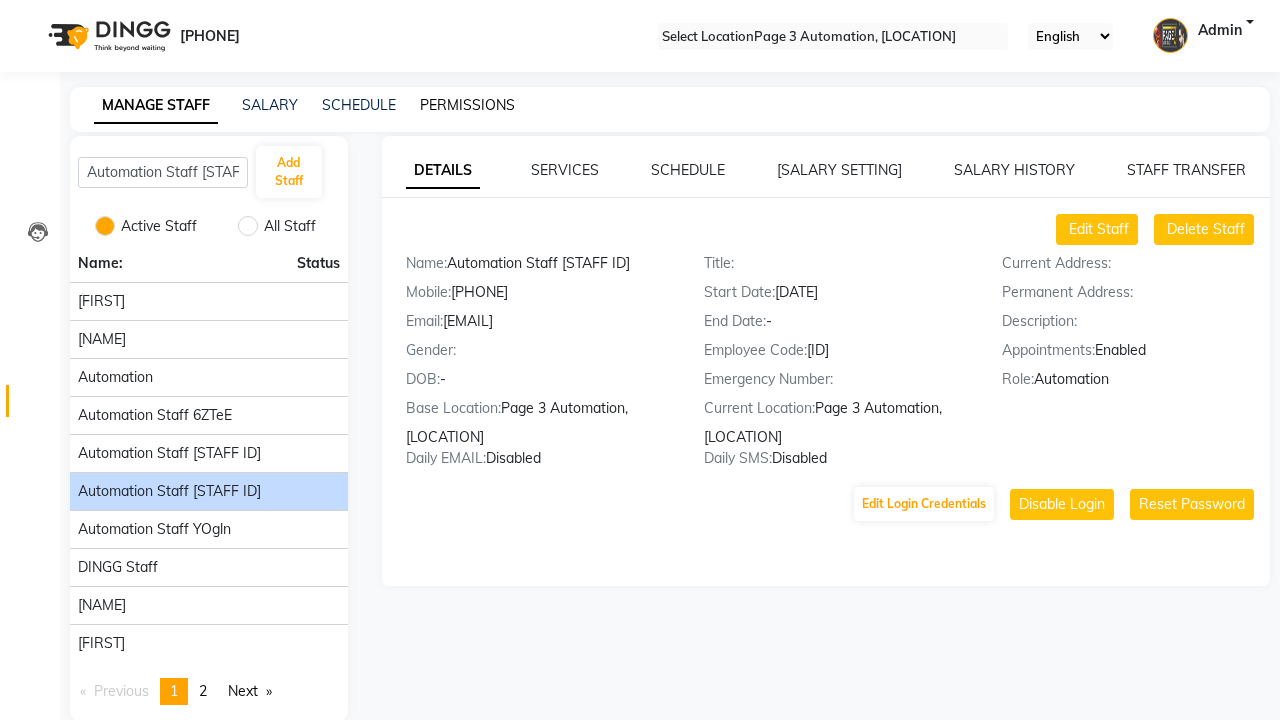 click on "PERMISSIONS" at bounding box center [467, 105] 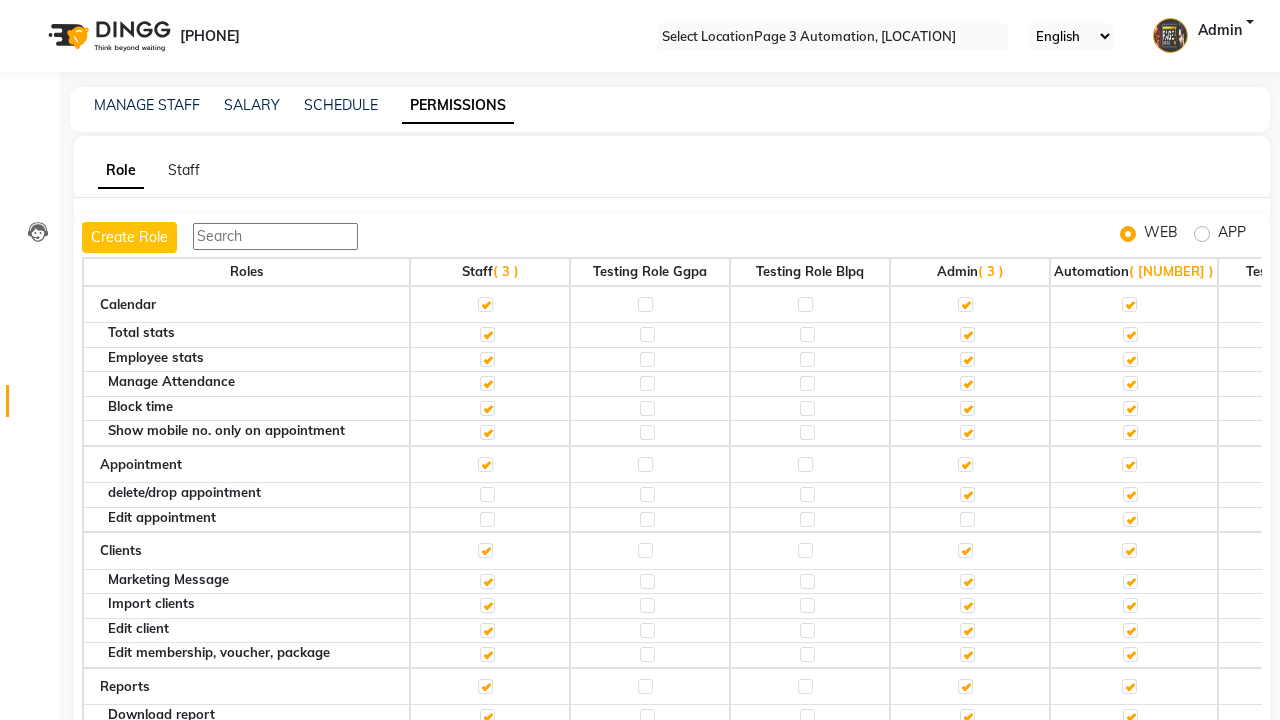 click at bounding box center (1129, 304) 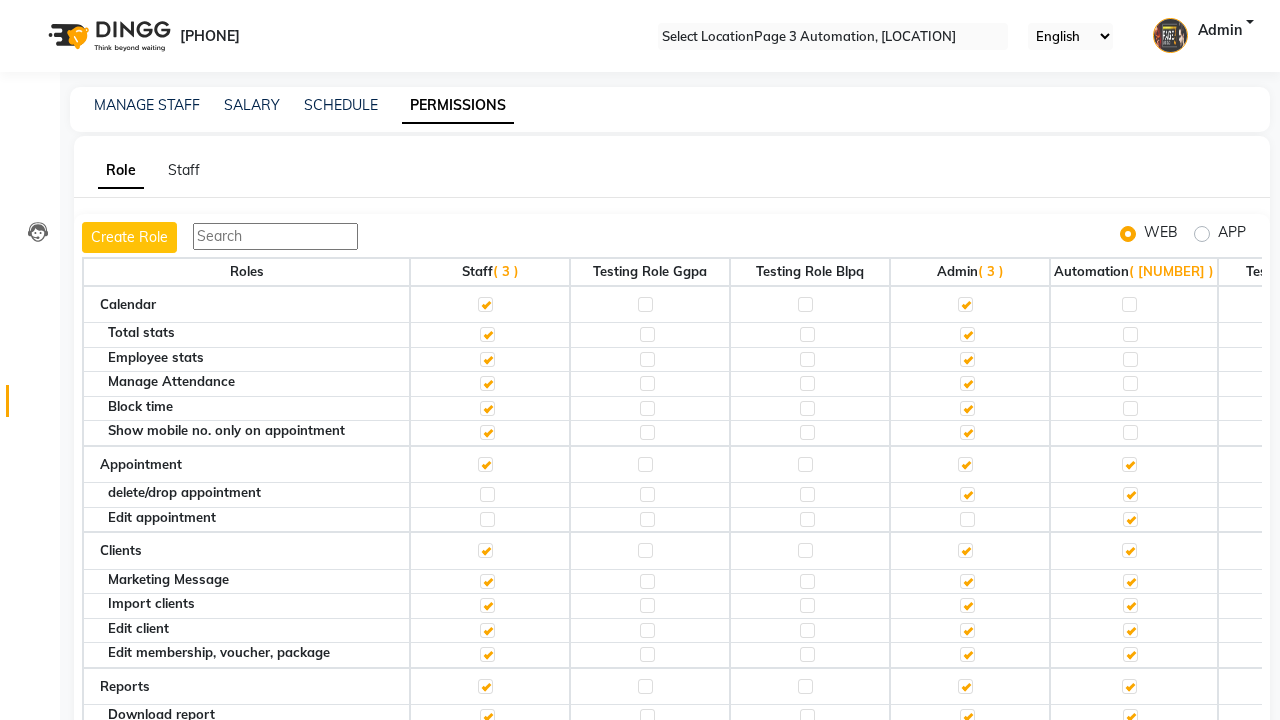 click at bounding box center [1129, 846] 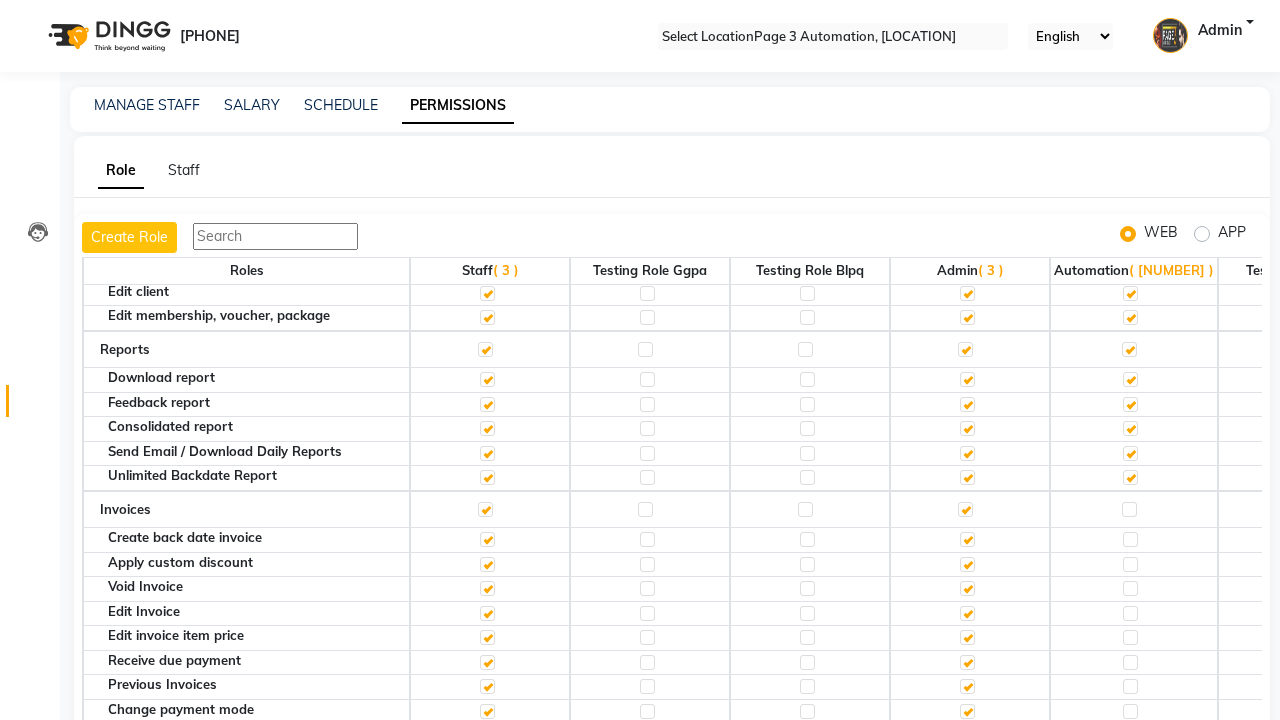 click at bounding box center [1129, 213] 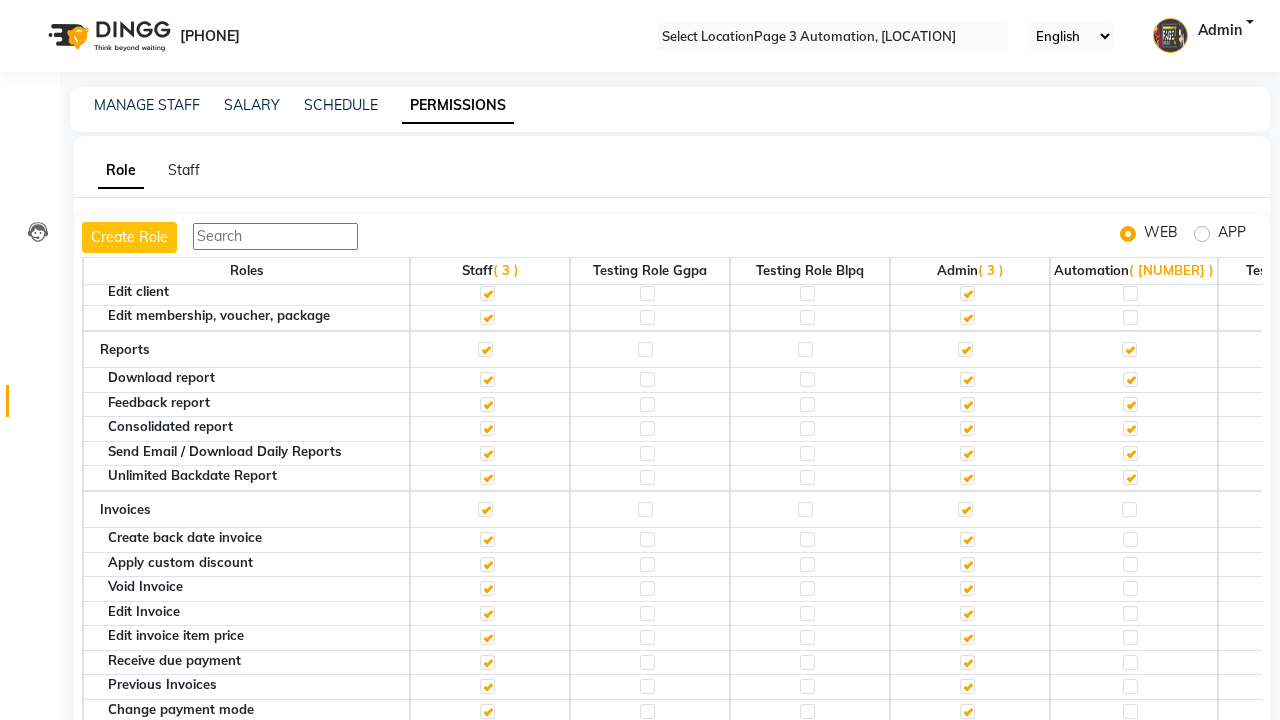 scroll, scrollTop: 42, scrollLeft: 0, axis: vertical 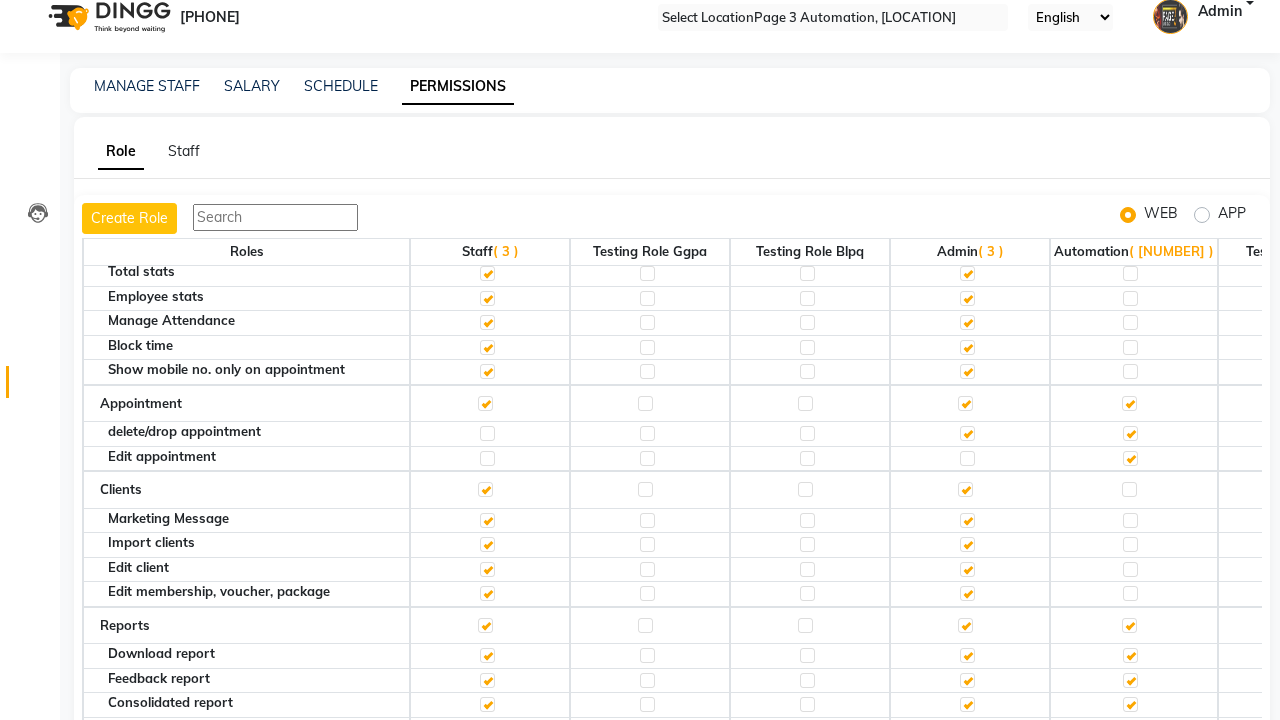 click on "Admin" at bounding box center (1220, 17) 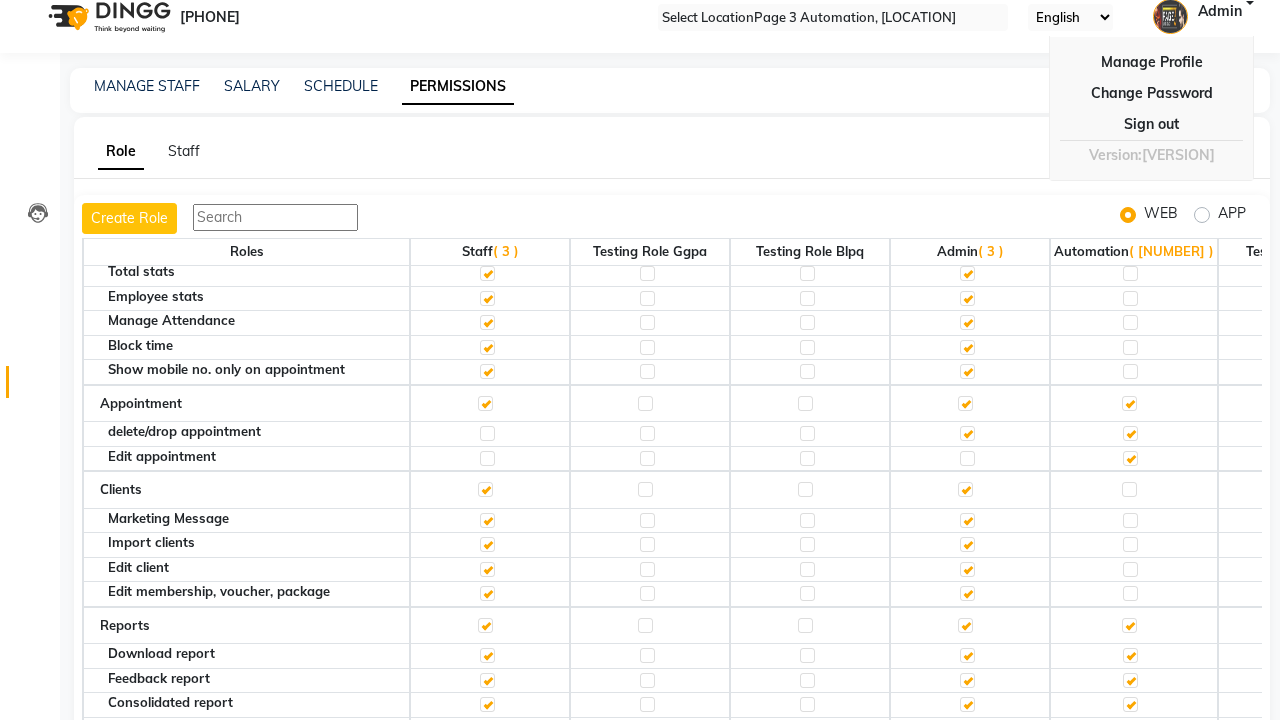 scroll, scrollTop: 0, scrollLeft: 0, axis: both 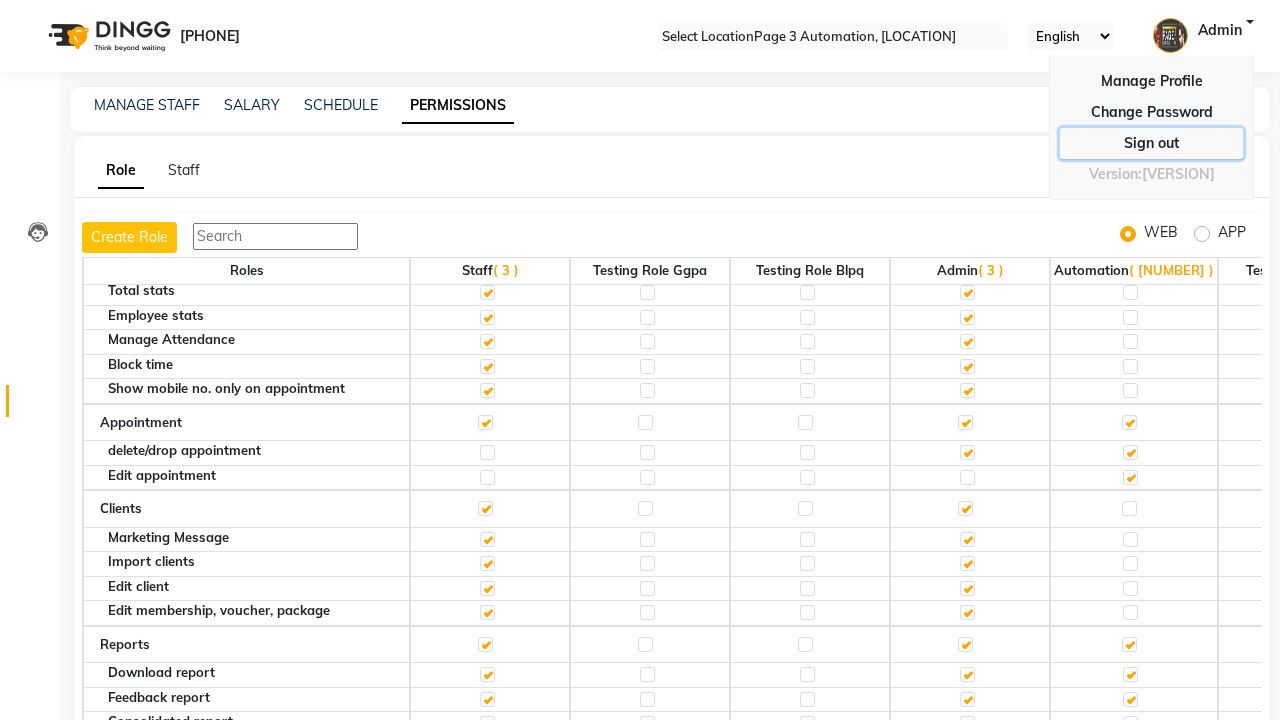 click on "Sign out" at bounding box center (1151, 112) 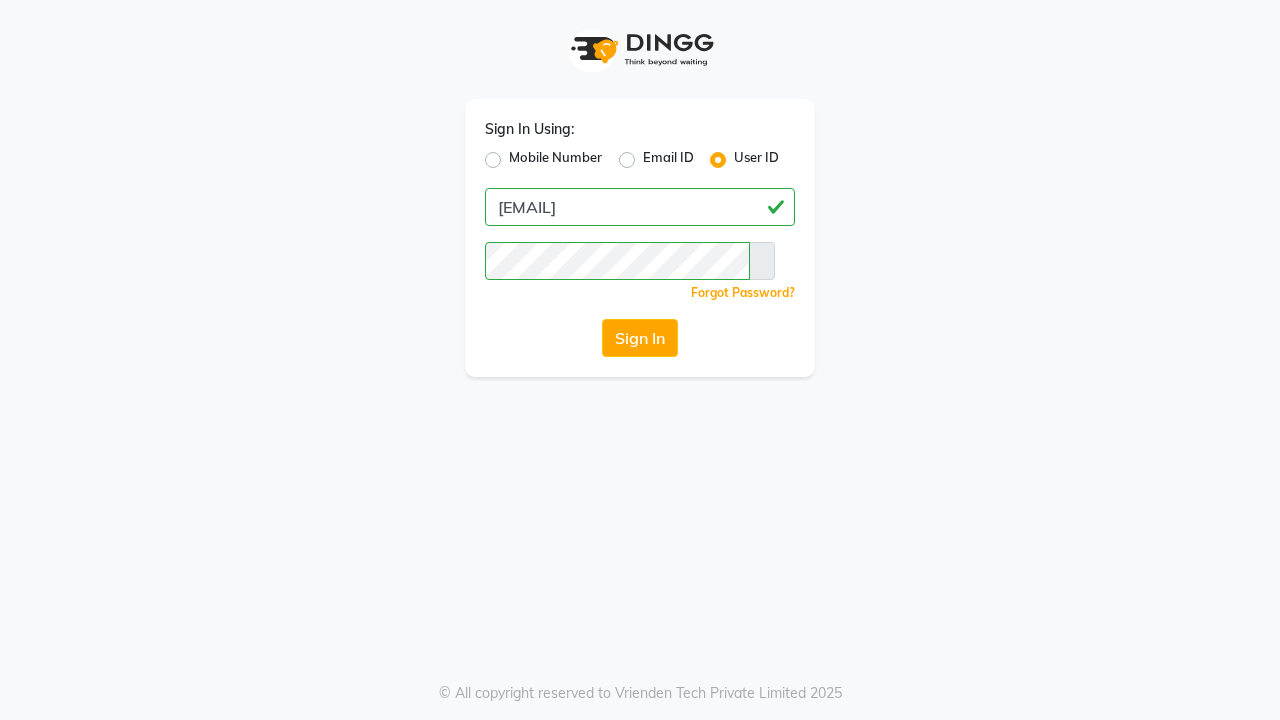 scroll, scrollTop: 0, scrollLeft: 0, axis: both 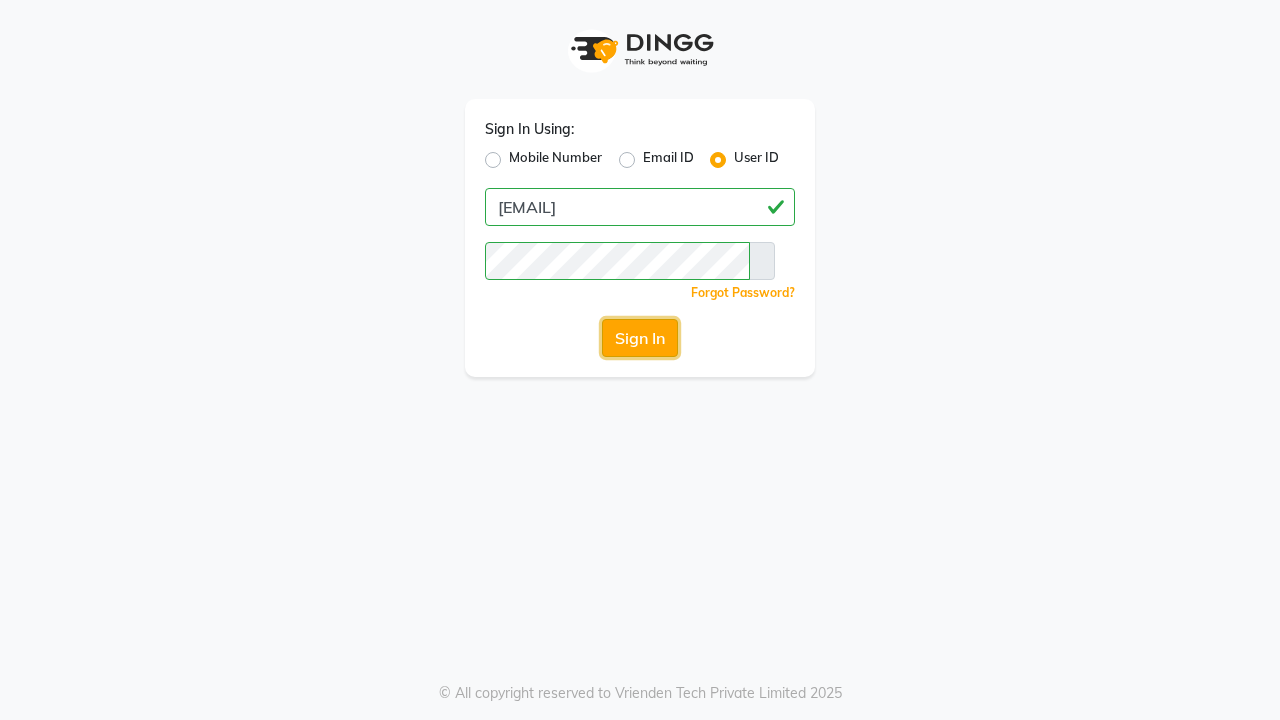click on "Sign In" at bounding box center [640, 338] 